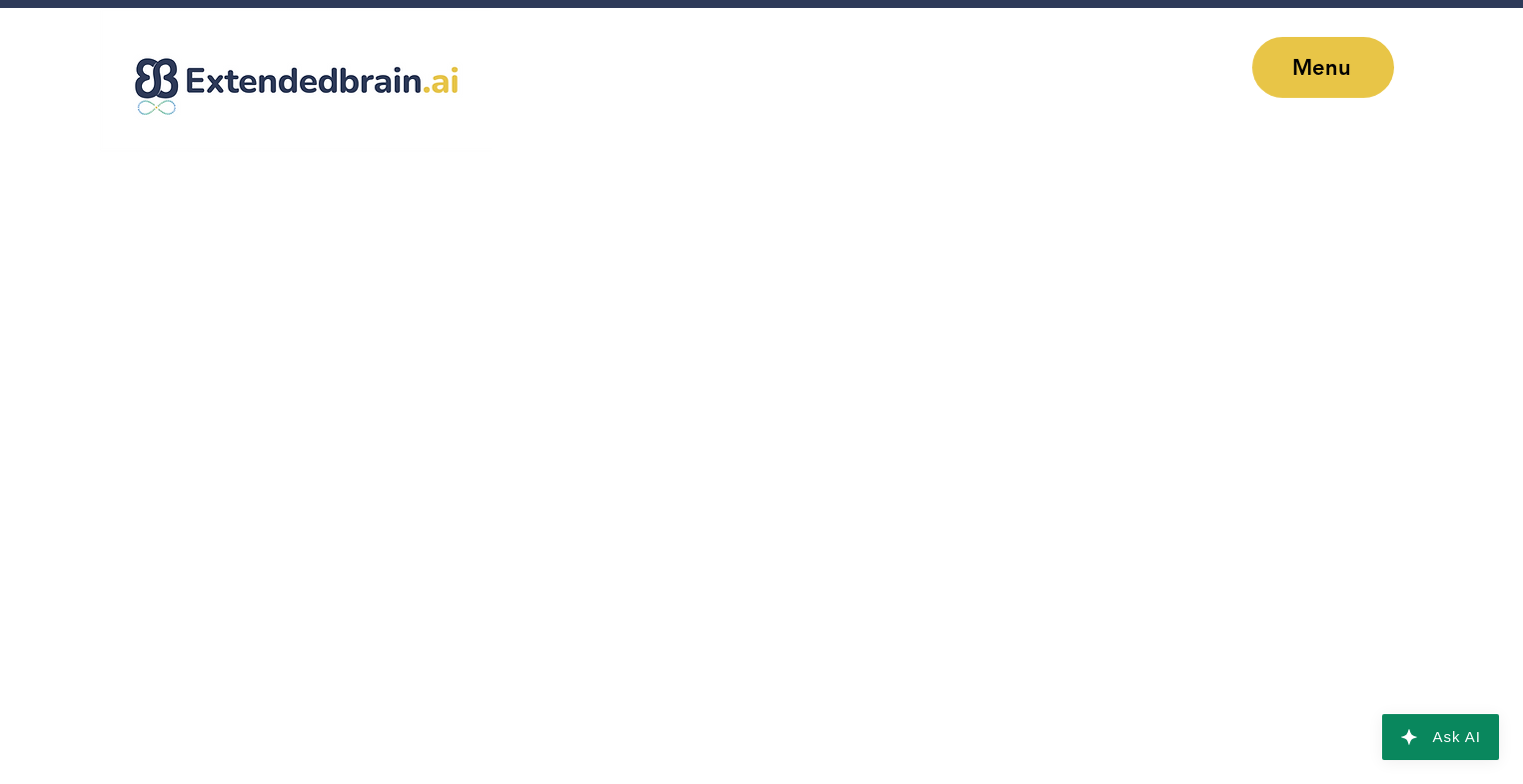 scroll, scrollTop: 0, scrollLeft: 0, axis: both 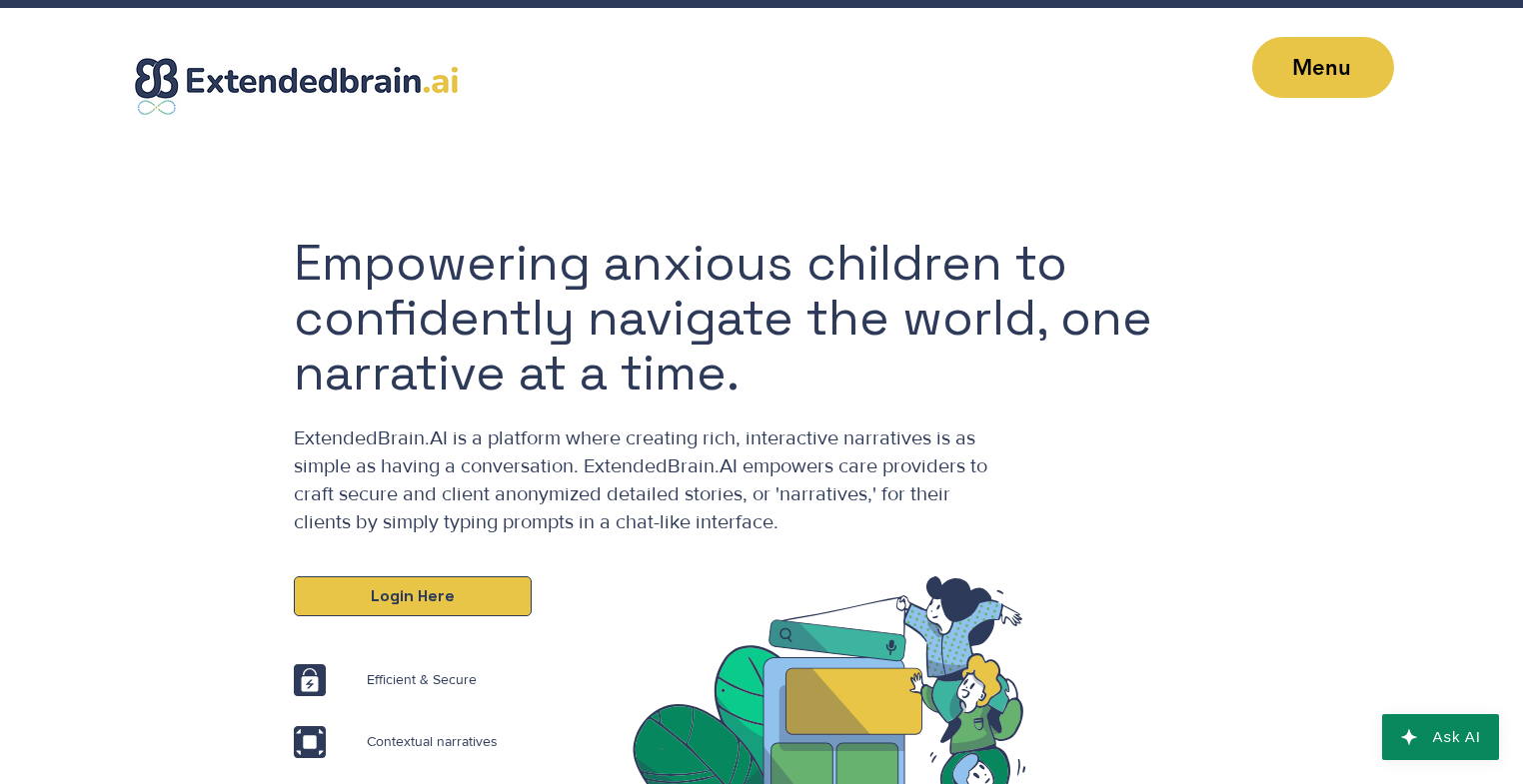 click on "Login Here" at bounding box center [413, 596] 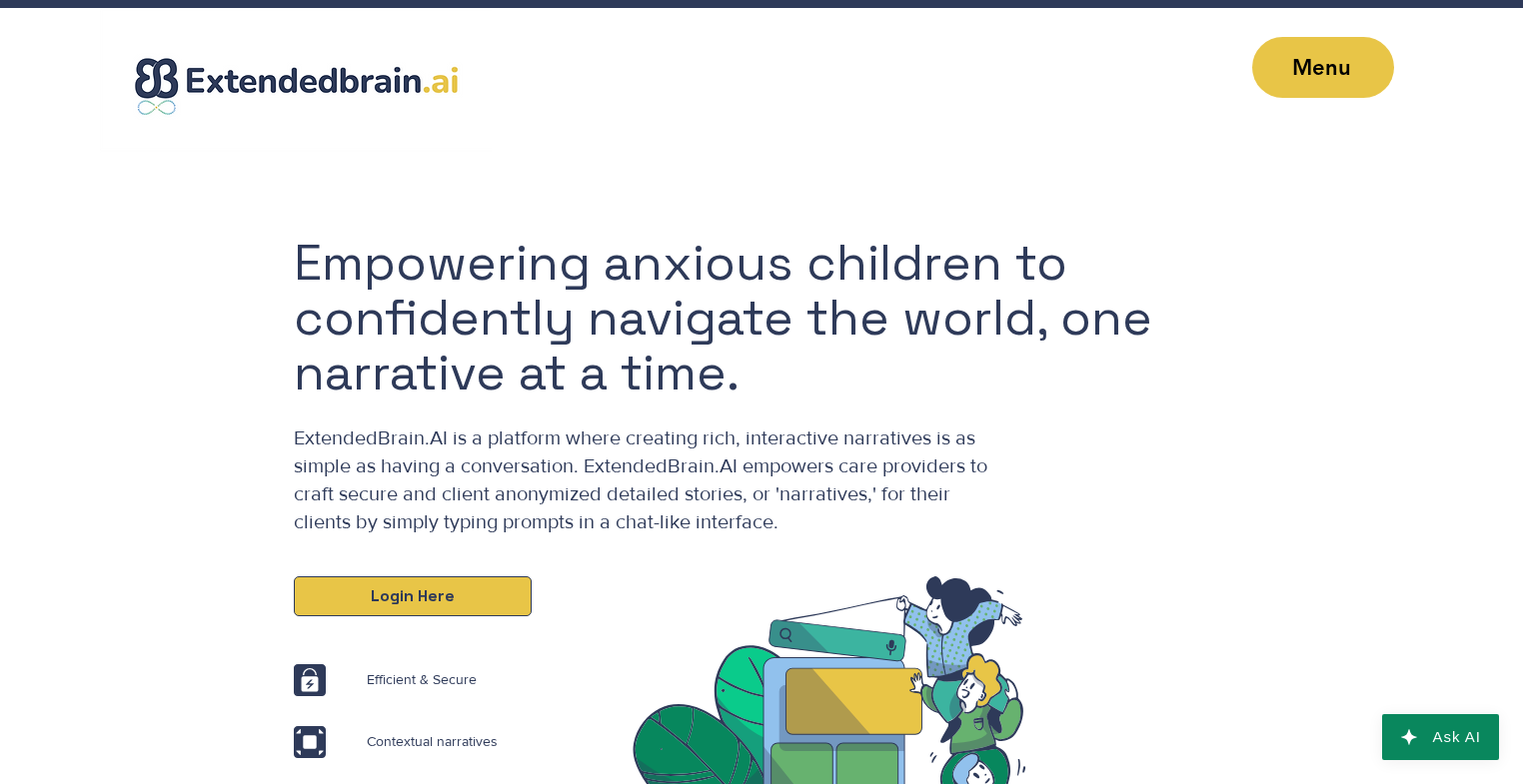 click on "Login Here" at bounding box center [413, 596] 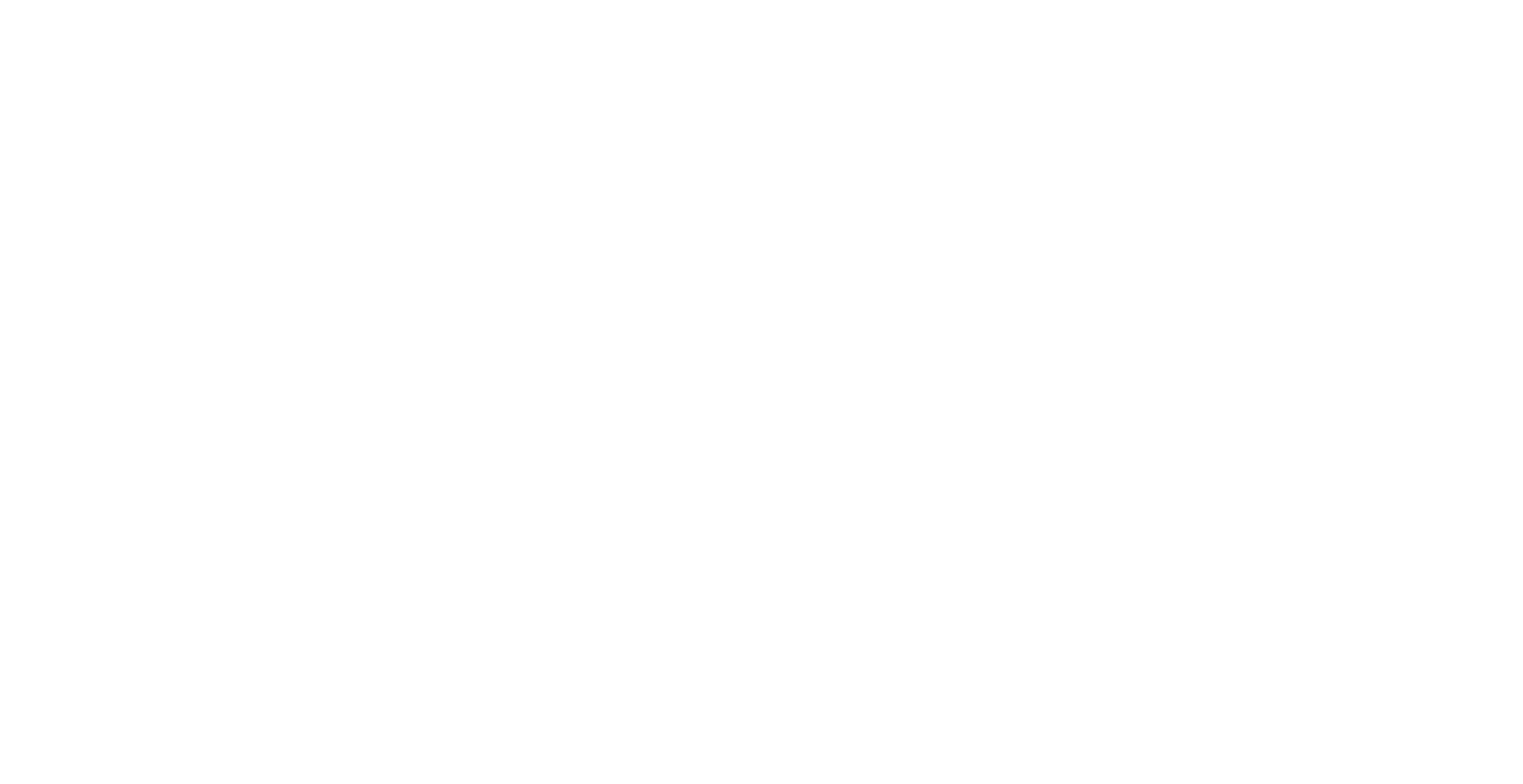 scroll, scrollTop: 0, scrollLeft: 0, axis: both 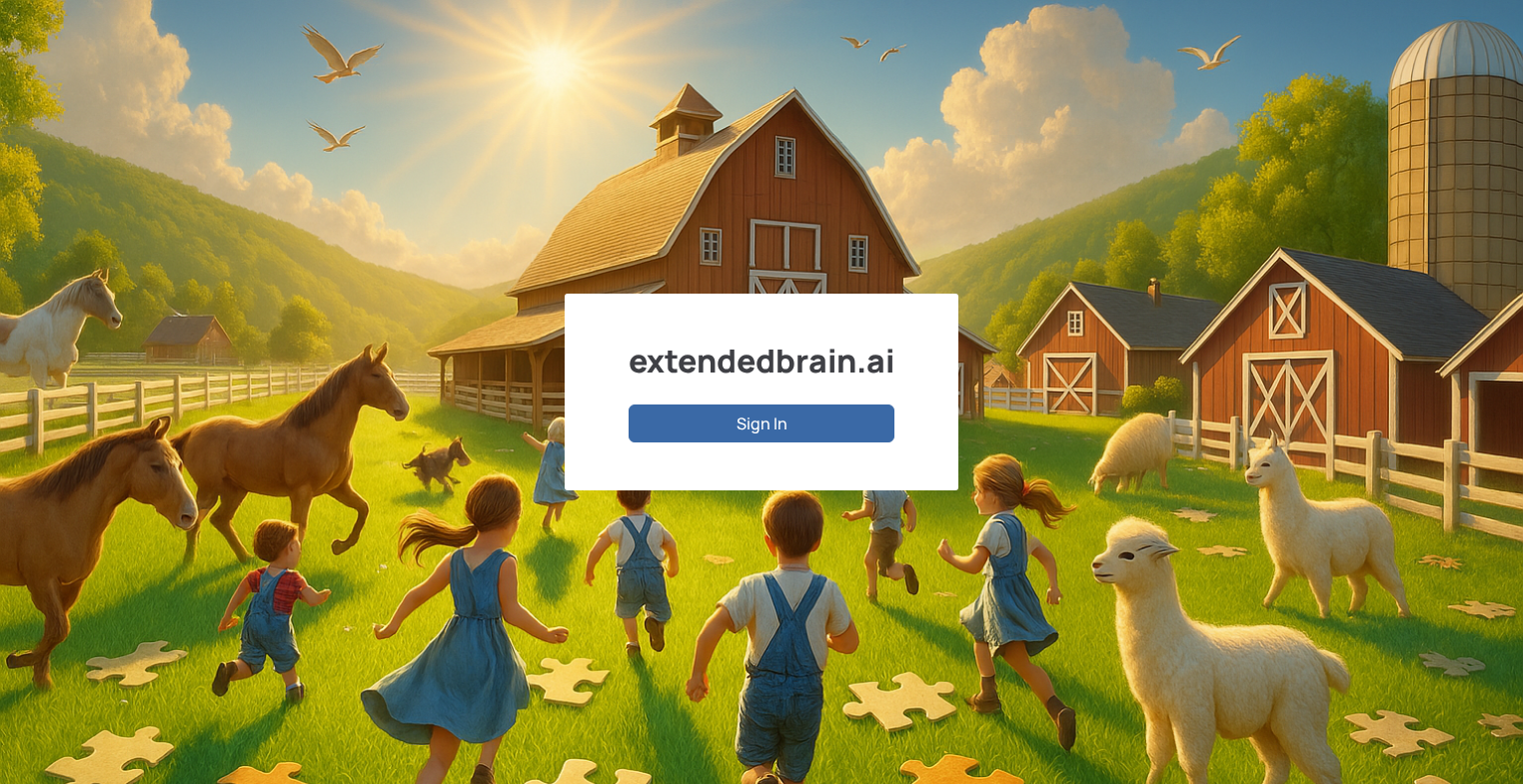 click on "Sign In" at bounding box center (762, 423) 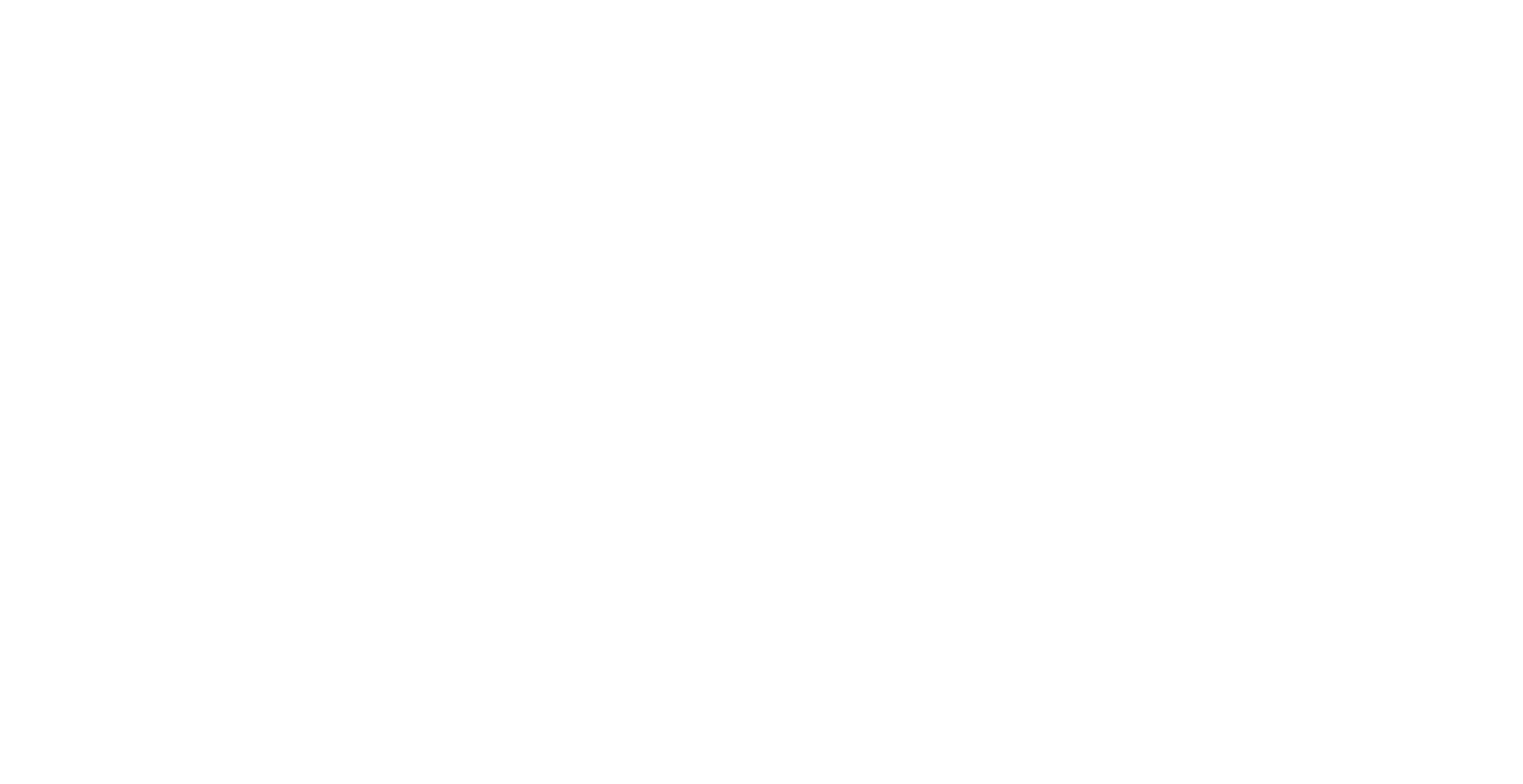 scroll, scrollTop: 0, scrollLeft: 0, axis: both 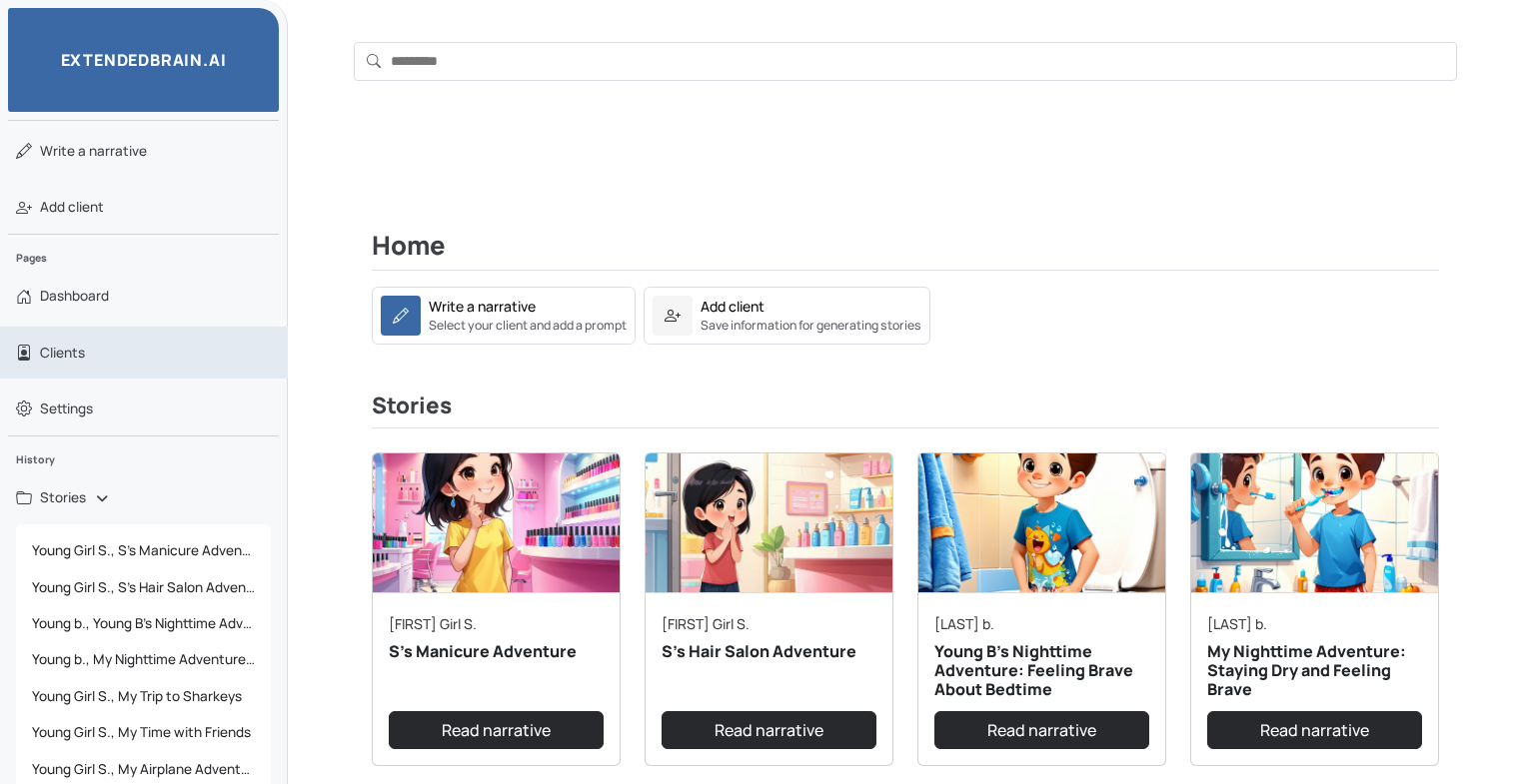 click on "Clients" at bounding box center (62, 353) 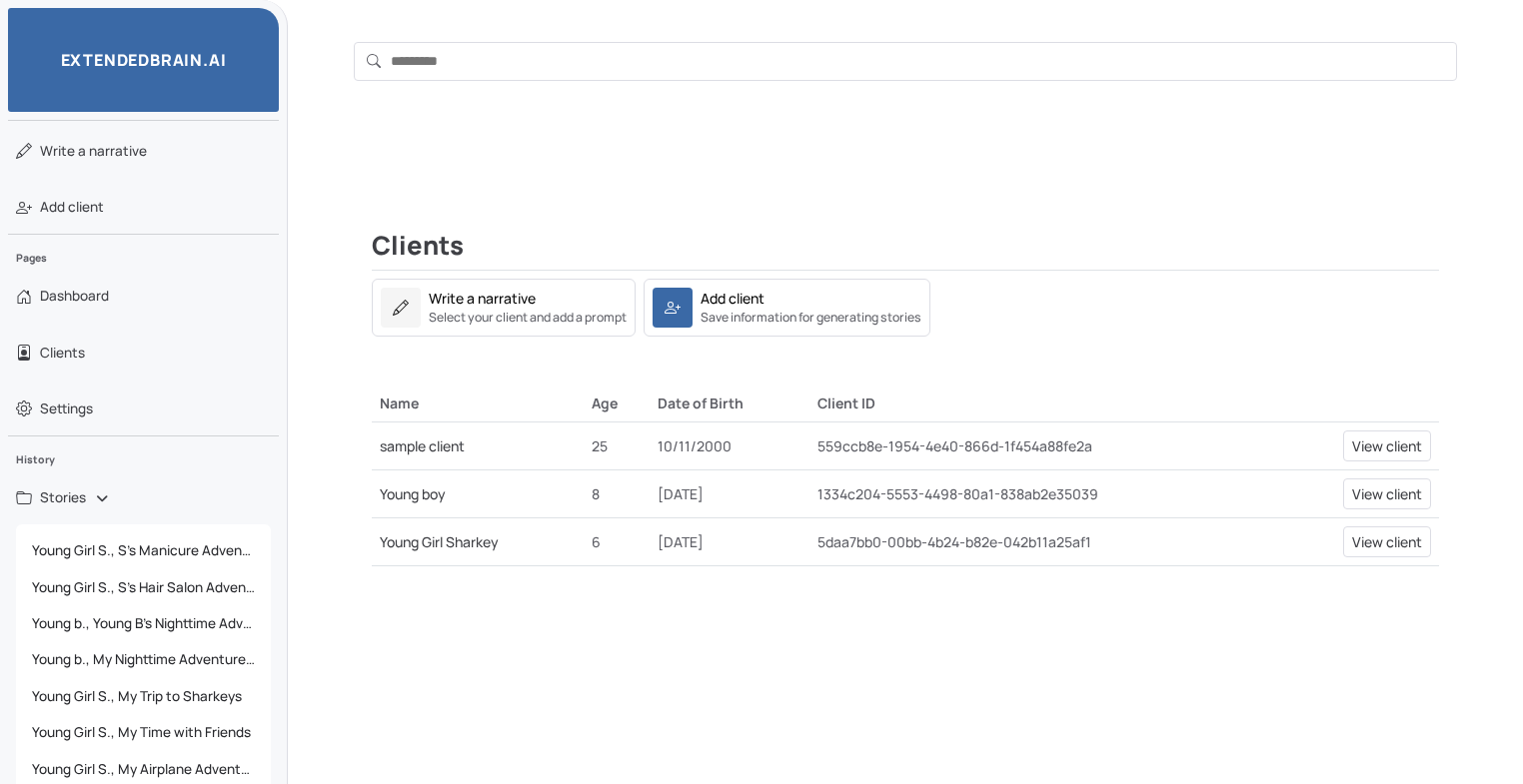 click on "559ccb8e-1954-4e40-866d-1f454a88fe2a" at bounding box center (1042, 445) 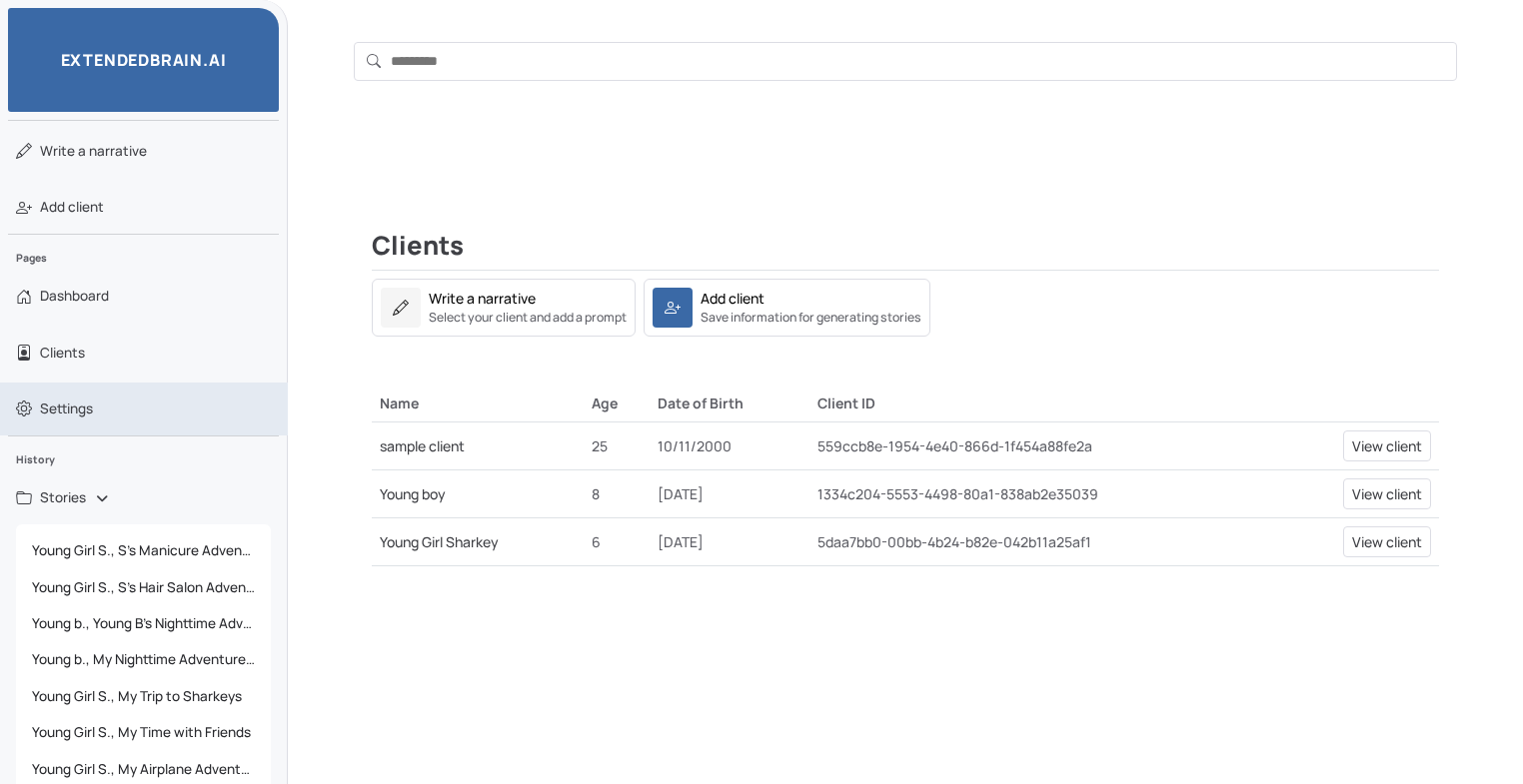 click on "Settings" at bounding box center [66, 408] 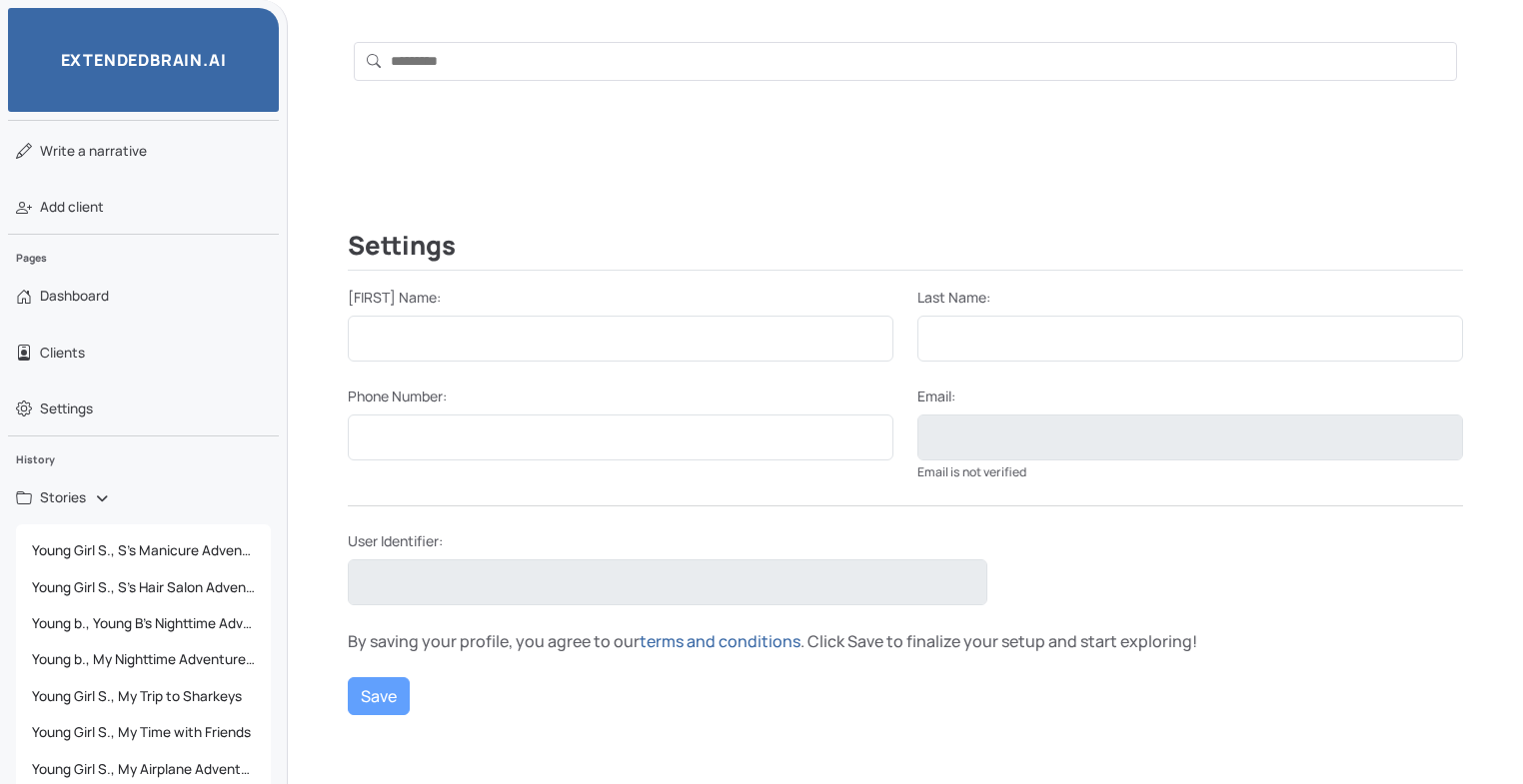type on "******" 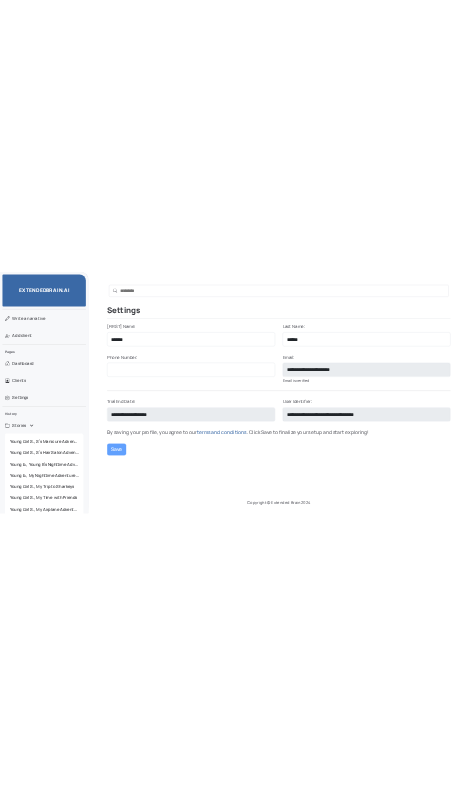 scroll, scrollTop: 123, scrollLeft: 0, axis: vertical 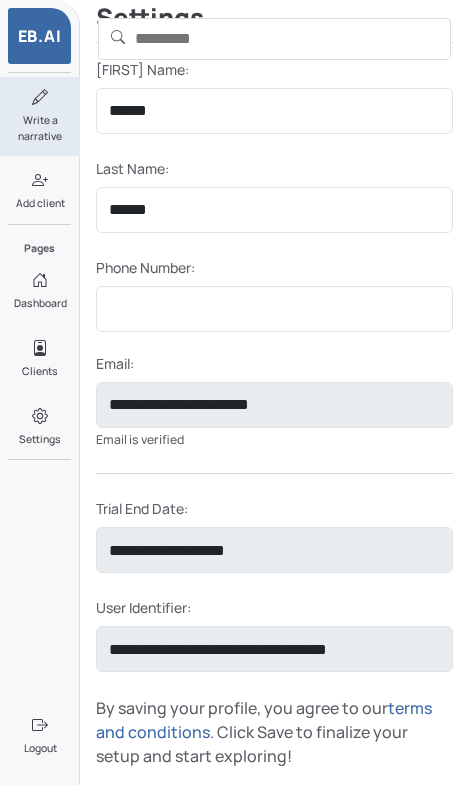 click on "Write a narrative" at bounding box center (40, 128) 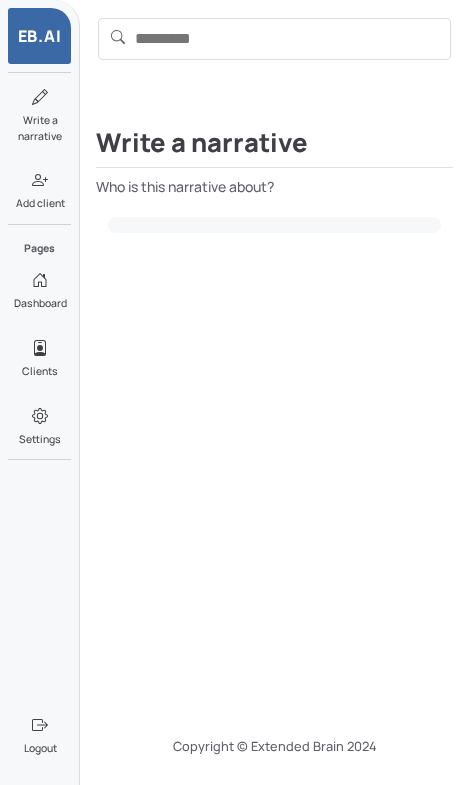 select 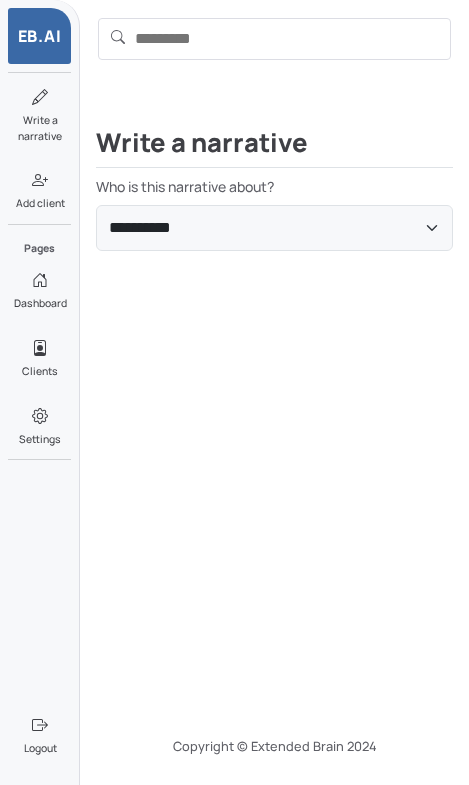 click on "EB.AI" at bounding box center (39, 36) 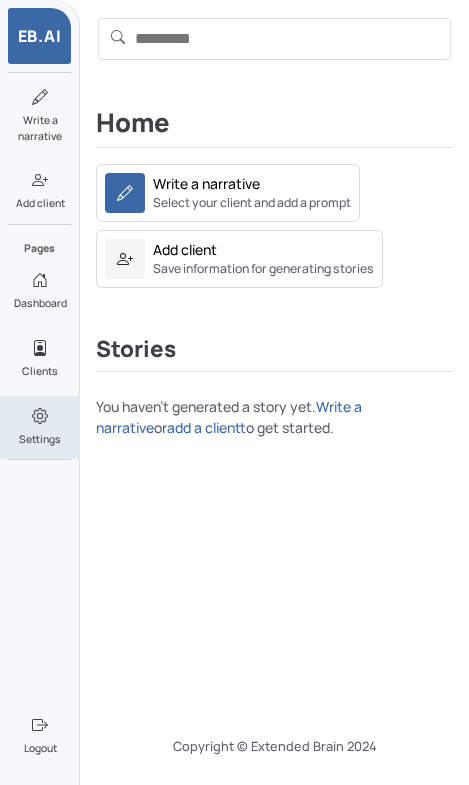 click 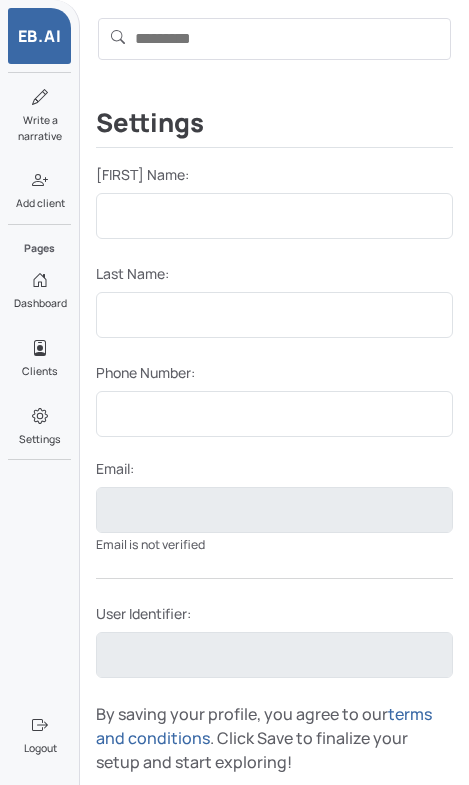 type on "******" 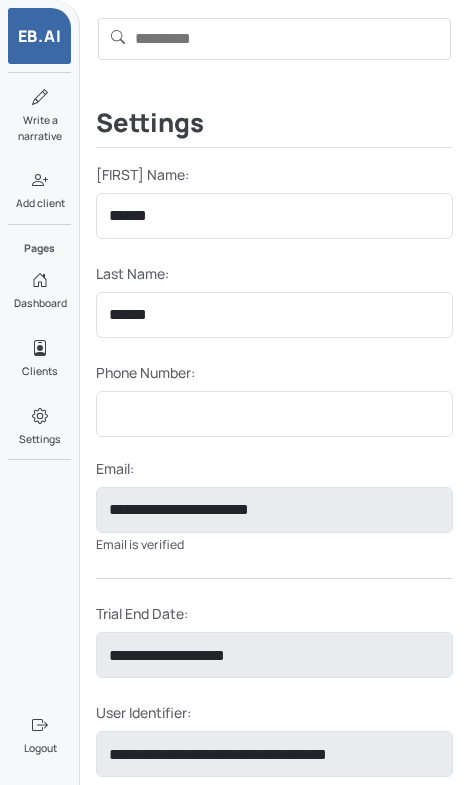 scroll, scrollTop: 300, scrollLeft: 0, axis: vertical 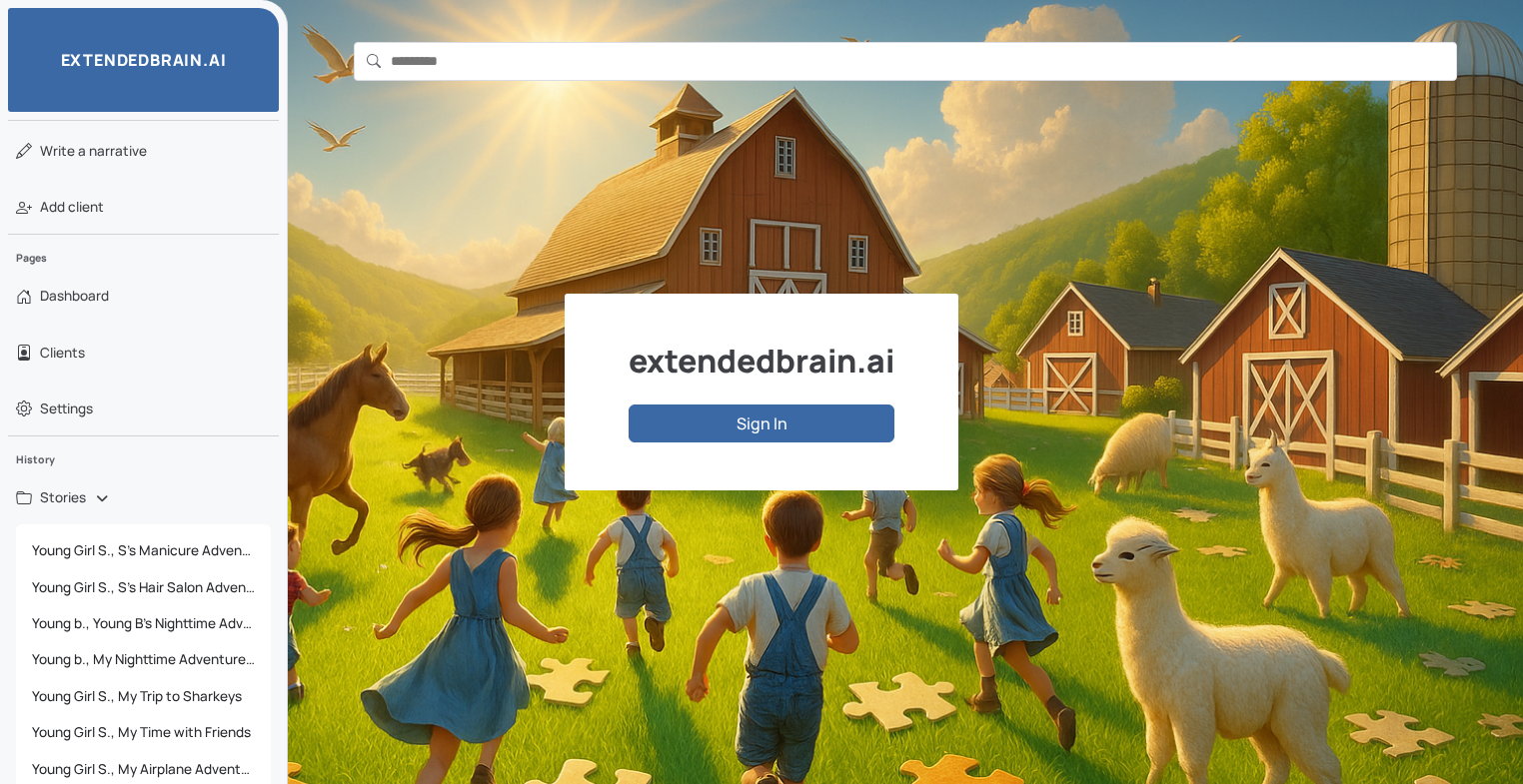 click on "Sign In" at bounding box center (762, 423) 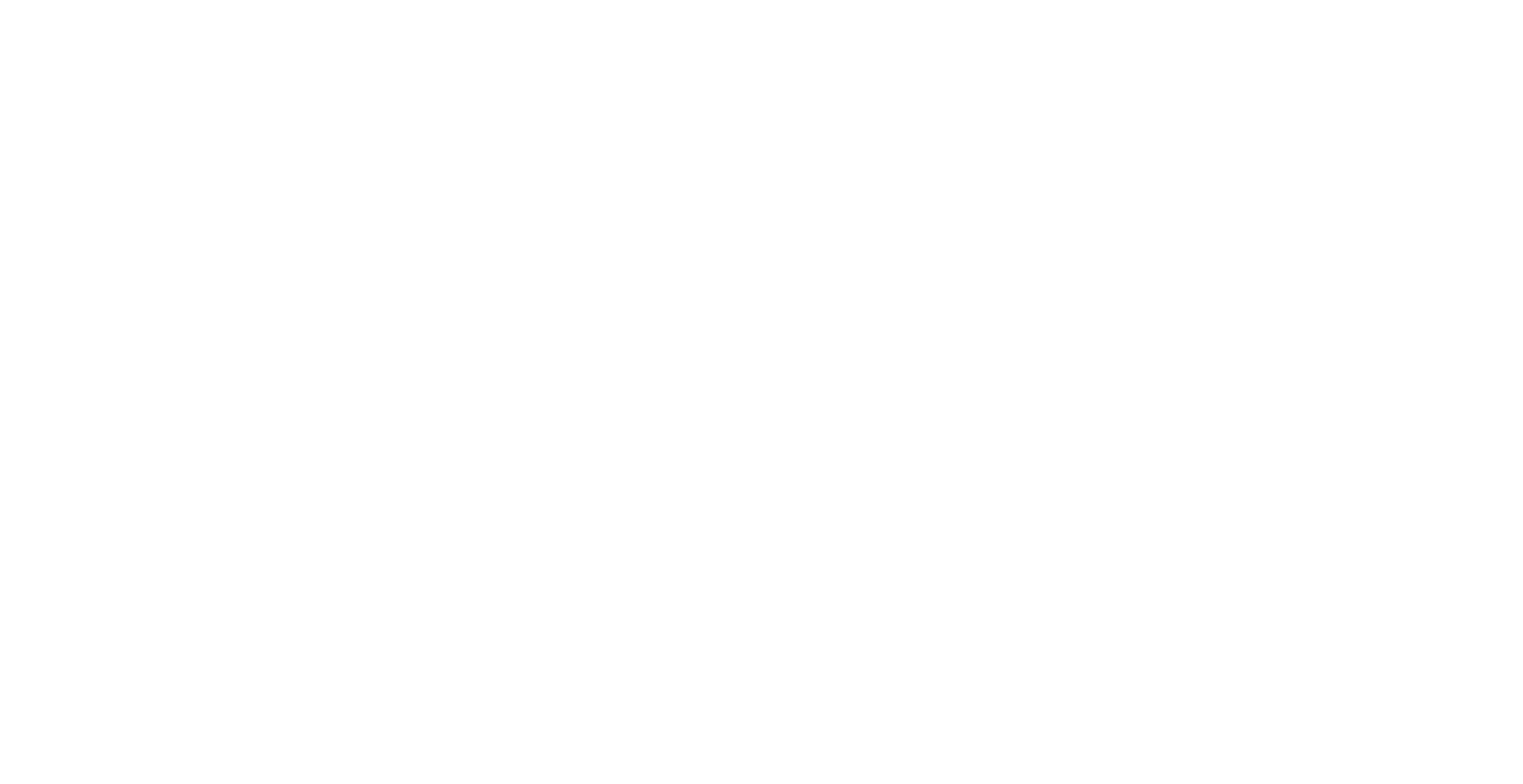 scroll, scrollTop: 0, scrollLeft: 0, axis: both 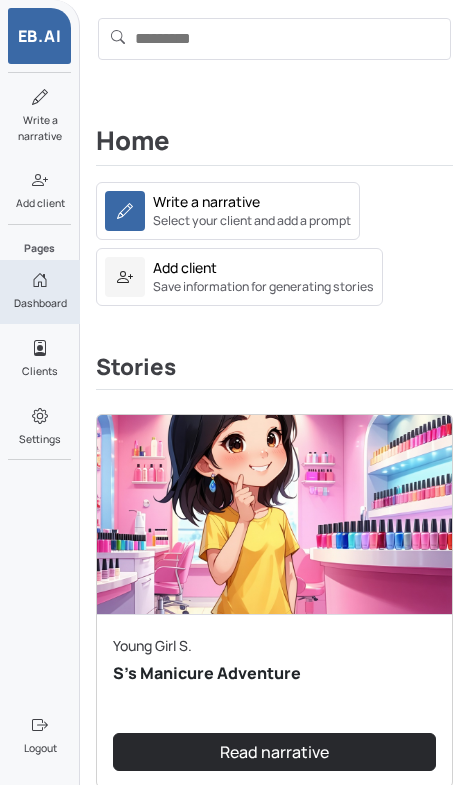 click 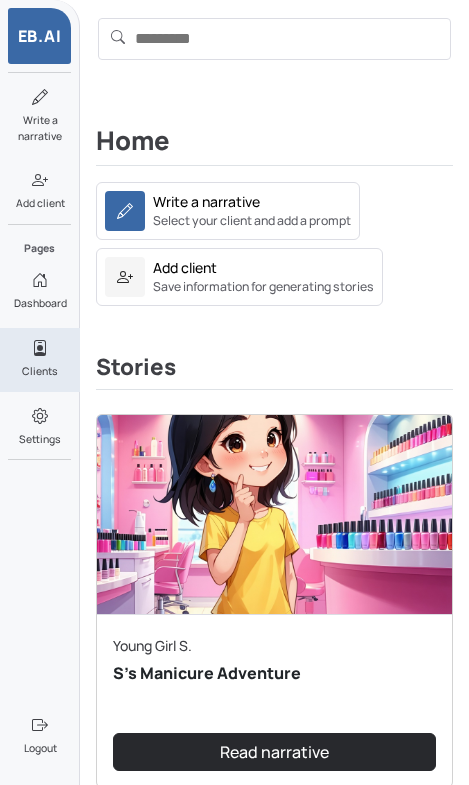 click 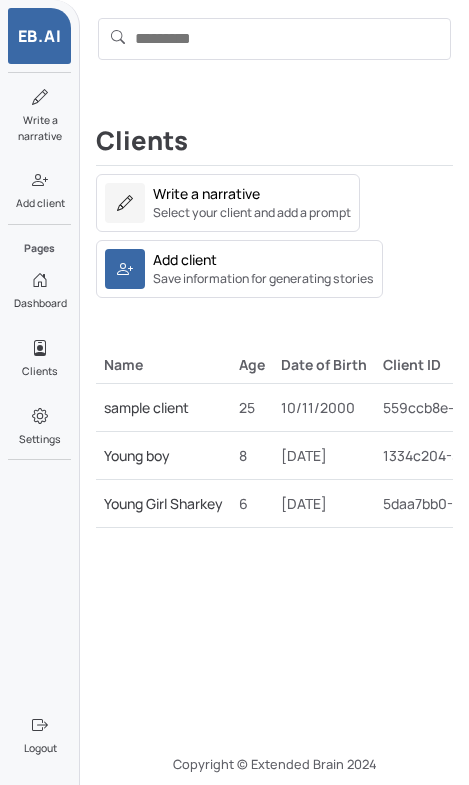 click on "sample client" at bounding box center (163, 407) 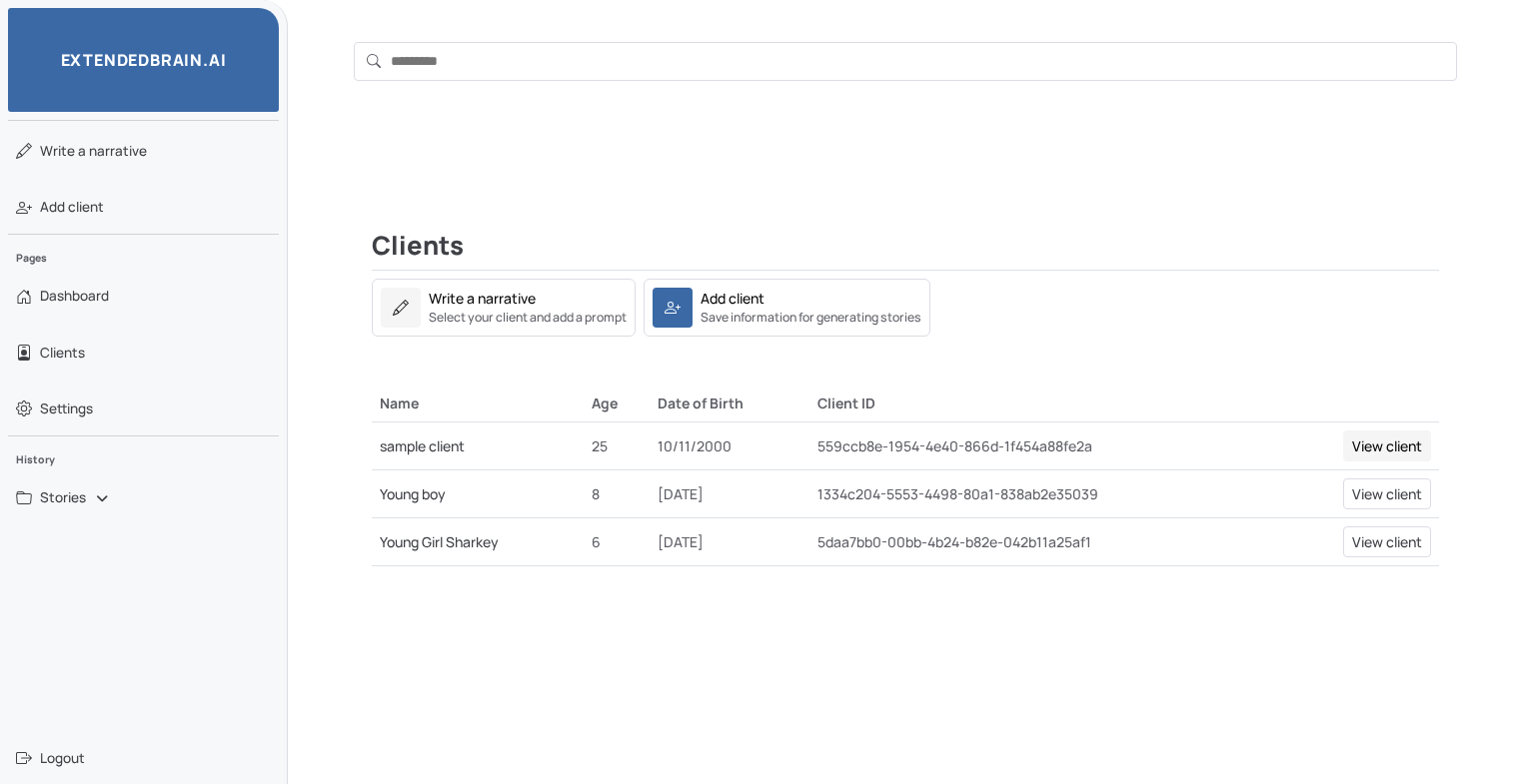 click on "View client" at bounding box center [1387, 445] 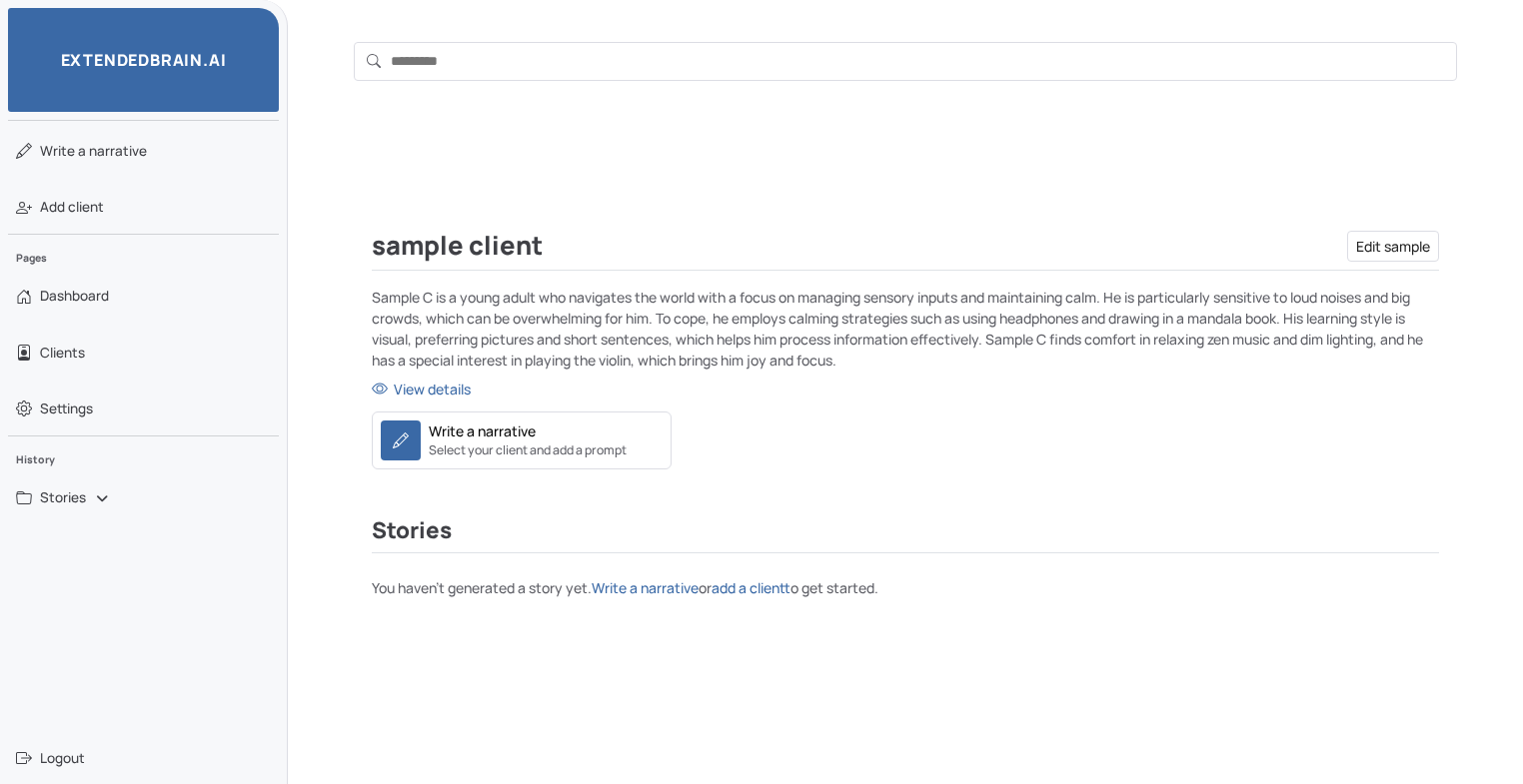 click on "Sample C is a young adult who navigates the world with a focus on managing sensory inputs and maintaining calm. He is particularly sensitive to loud noises and big crowds, which can be overwhelming for him. To cope, he employs calming strategies such as using headphones and drawing in a mandala book. His learning style is visual, preferring pictures and short sentences, which helps him process information effectively. Sample C finds comfort in relaxing zen music and dim lighting, and he has a special interest in playing the violin, which brings him joy and focus." at bounding box center (905, 329) 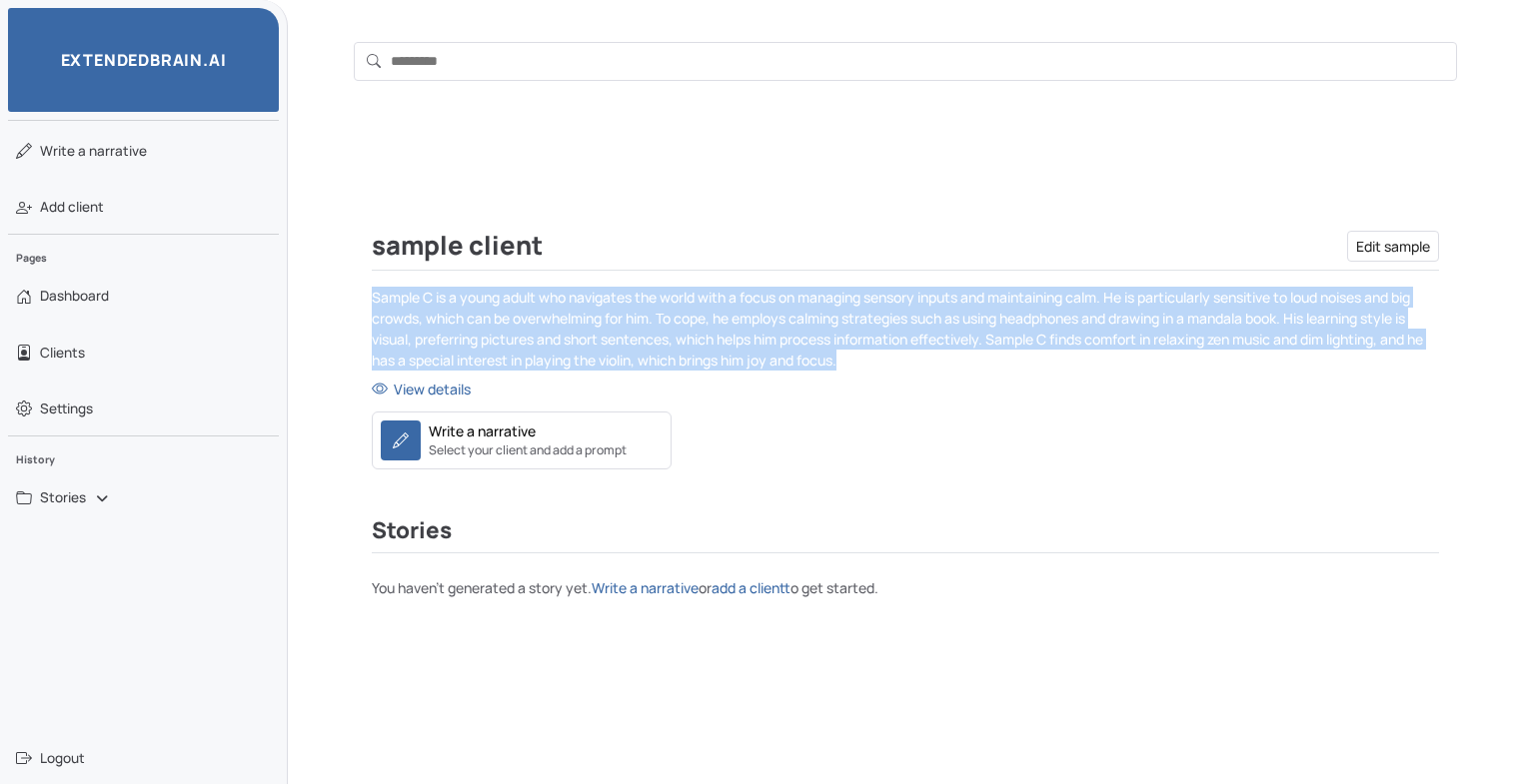 click on "Sample C is a young adult who navigates the world with a focus on managing sensory inputs and maintaining calm. He is particularly sensitive to loud noises and big crowds, which can be overwhelming for him. To cope, he employs calming strategies such as using headphones and drawing in a mandala book. His learning style is visual, preferring pictures and short sentences, which helps him process information effectively. Sample C finds comfort in relaxing zen music and dim lighting, and he has a special interest in playing the violin, which brings him joy and focus." at bounding box center [905, 329] 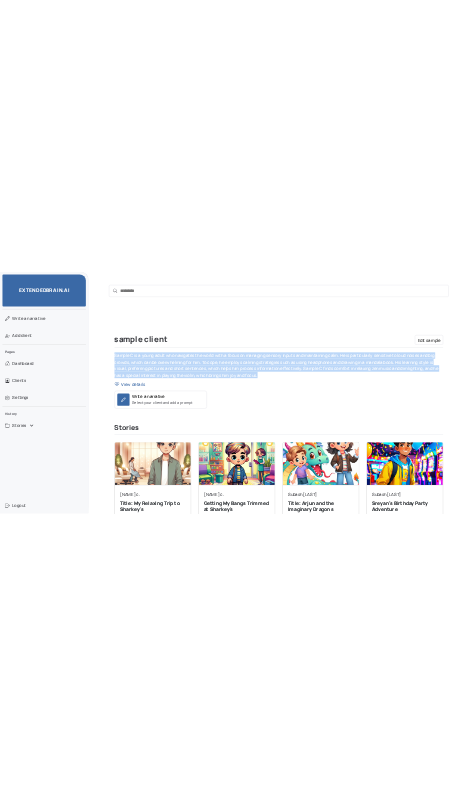 scroll, scrollTop: 0, scrollLeft: 0, axis: both 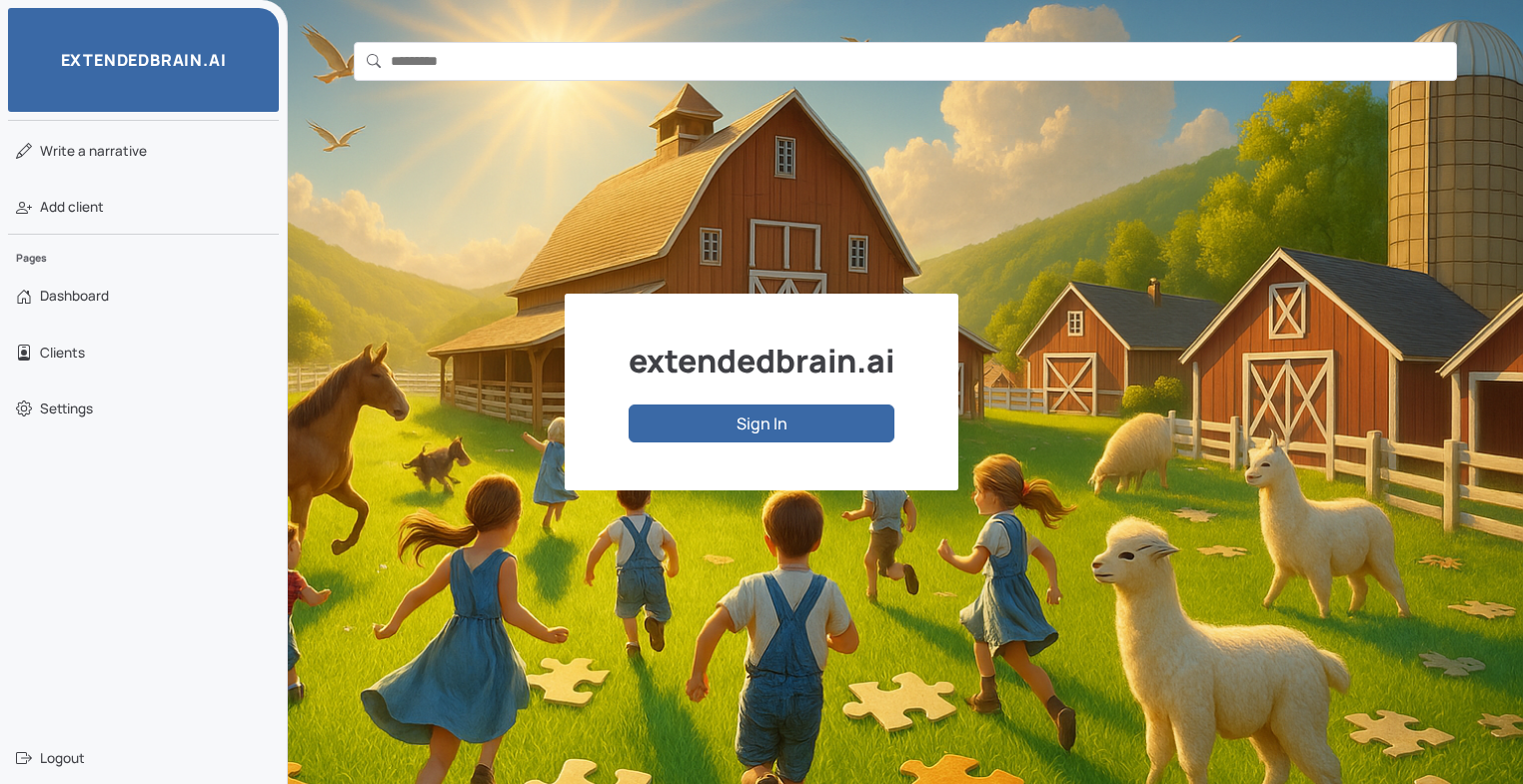 click on "Sign In" at bounding box center [762, 423] 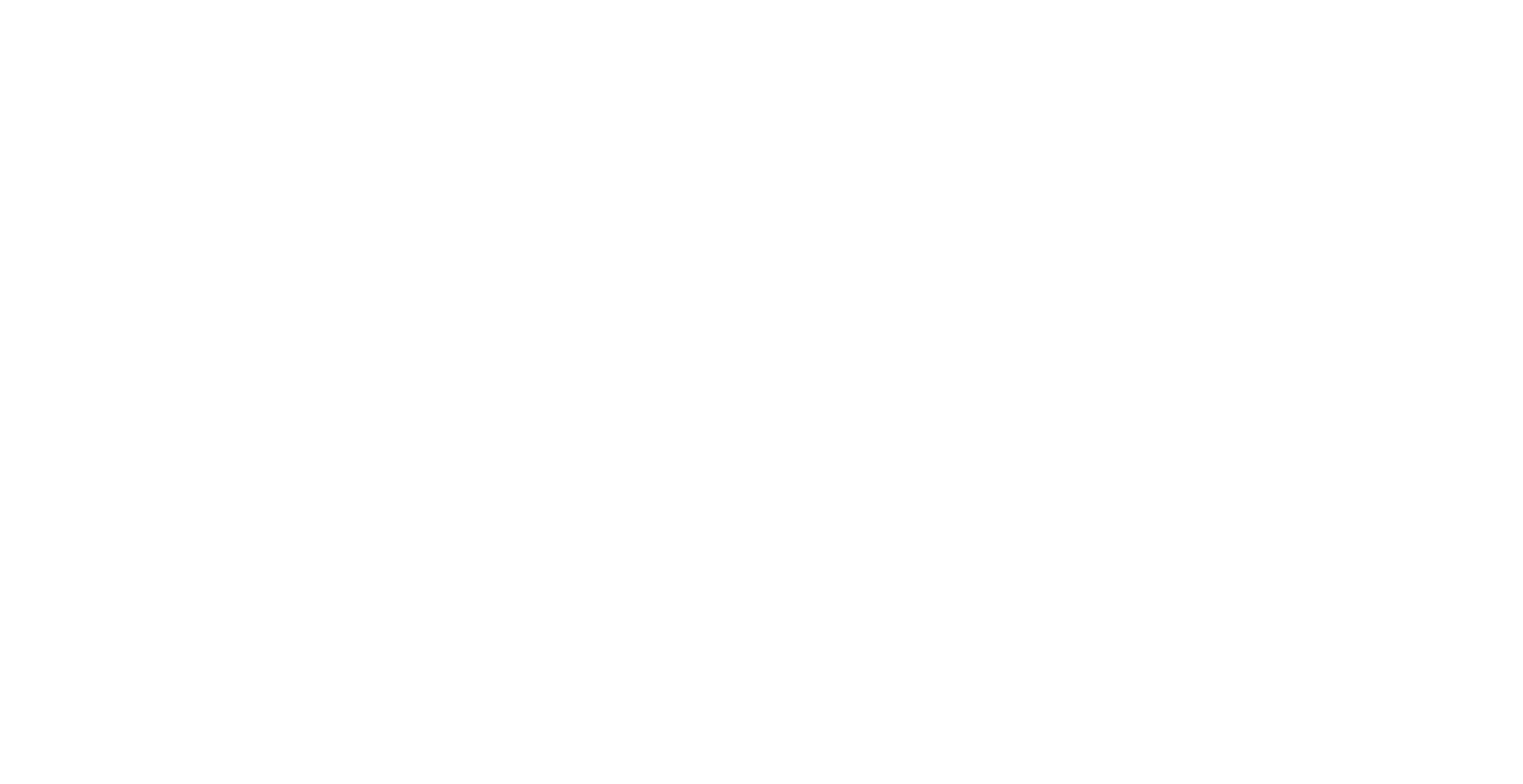 scroll, scrollTop: 0, scrollLeft: 0, axis: both 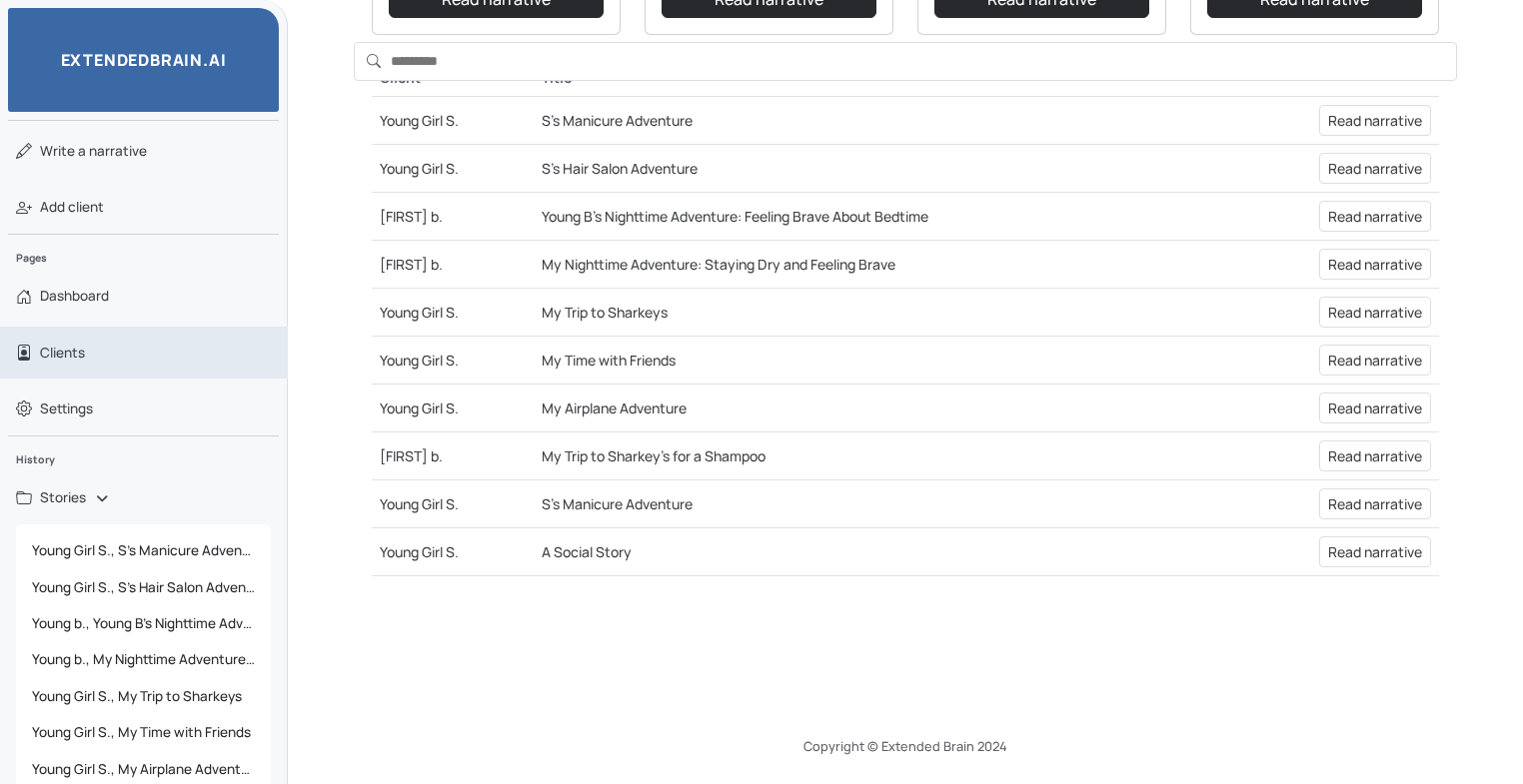 click on "Clients" at bounding box center (144, 353) 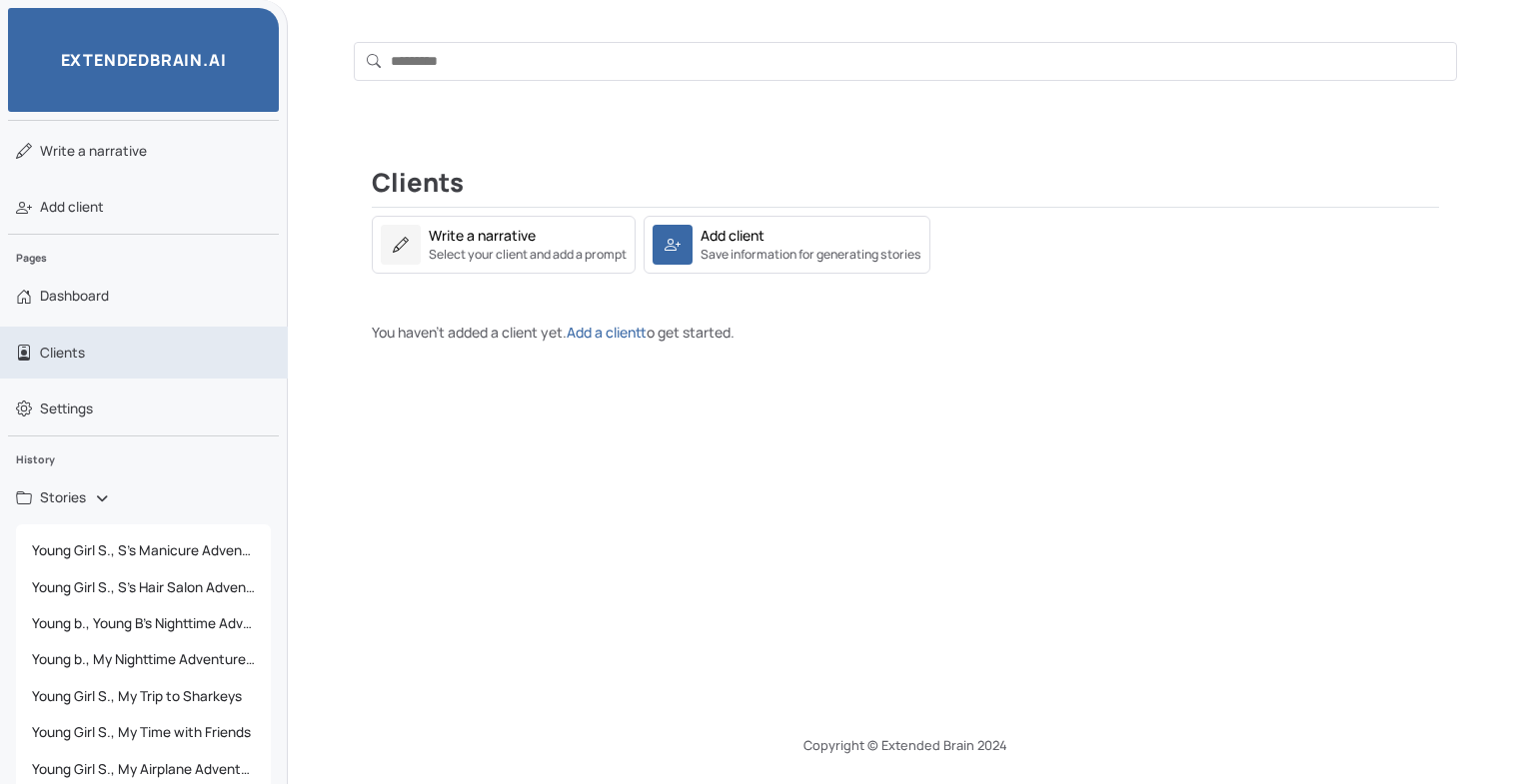 scroll, scrollTop: 63, scrollLeft: 0, axis: vertical 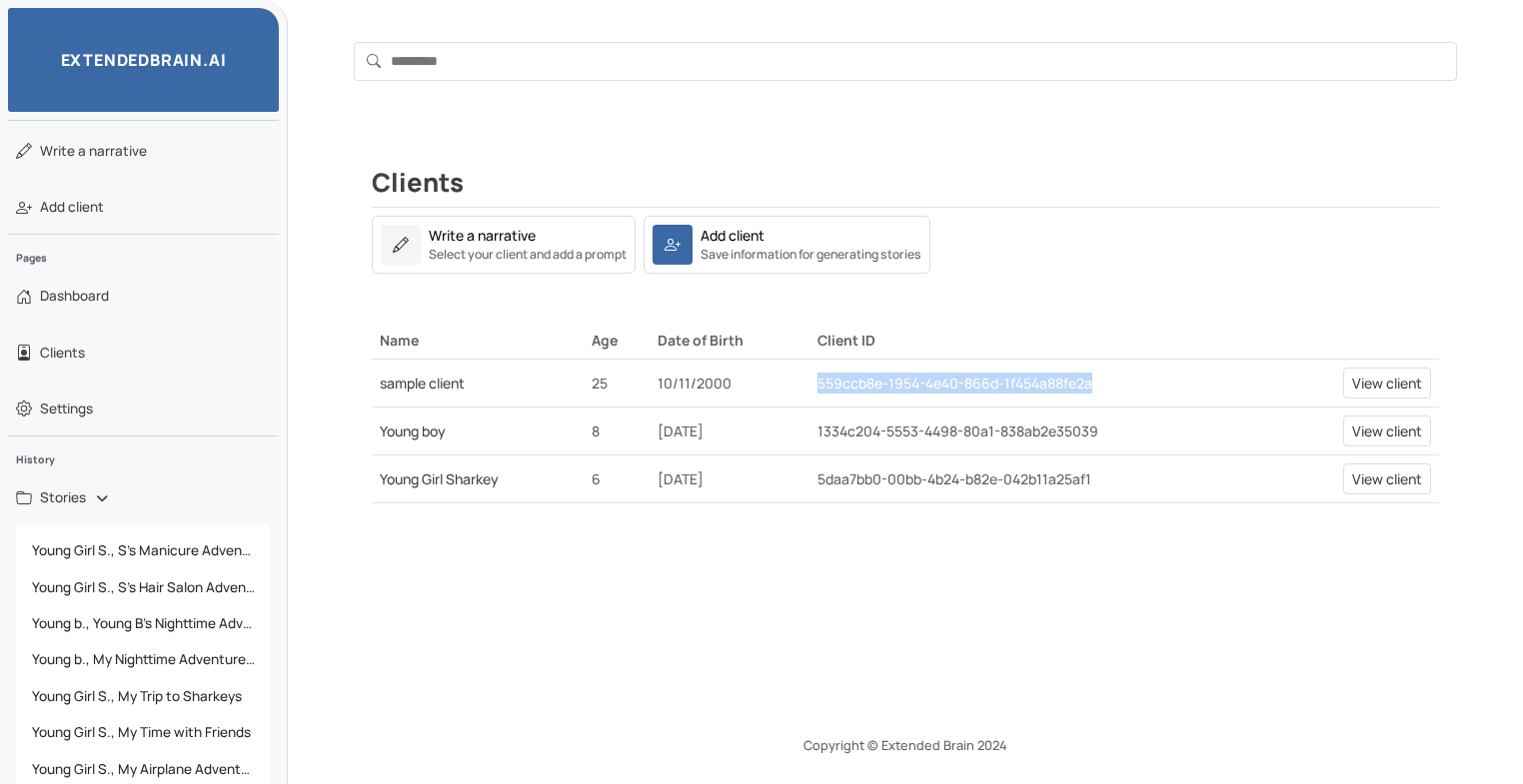 drag, startPoint x: 822, startPoint y: 383, endPoint x: 1106, endPoint y: 388, distance: 284.044 